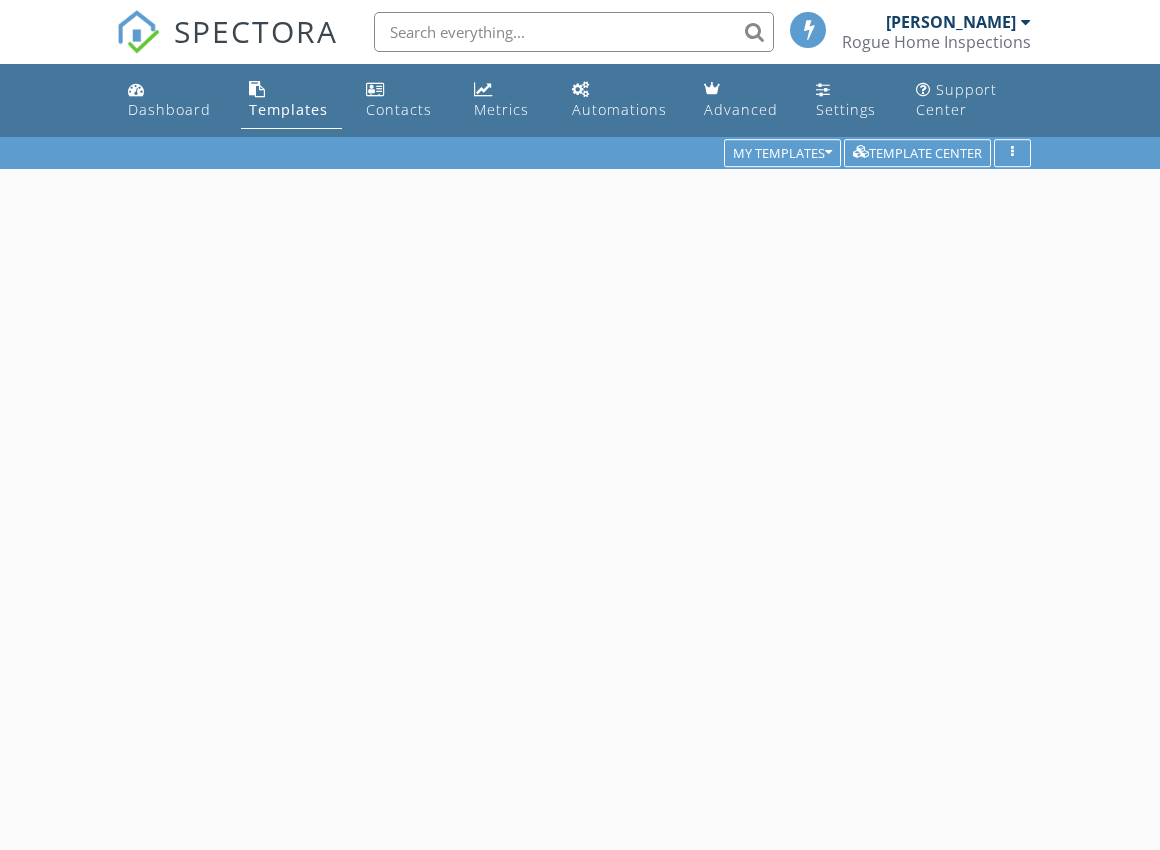 scroll, scrollTop: 0, scrollLeft: 0, axis: both 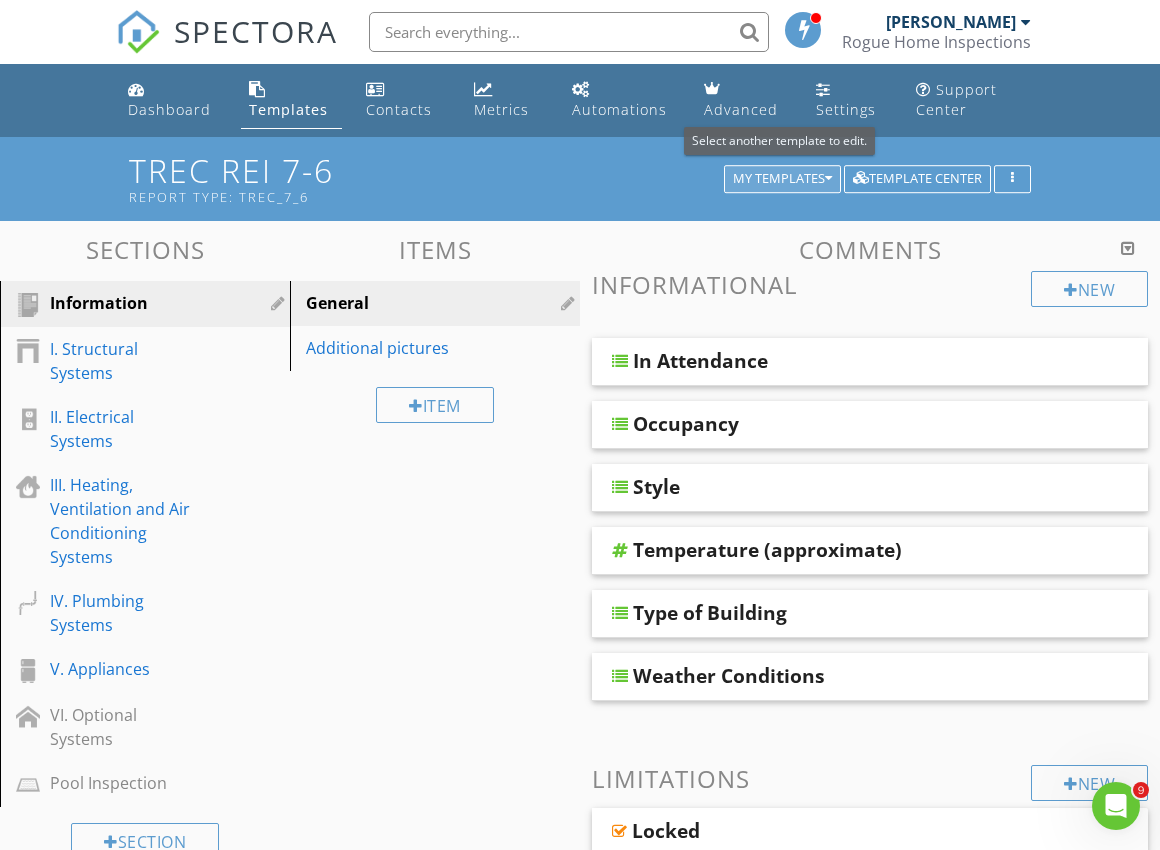 click on "My Templates" at bounding box center [782, 179] 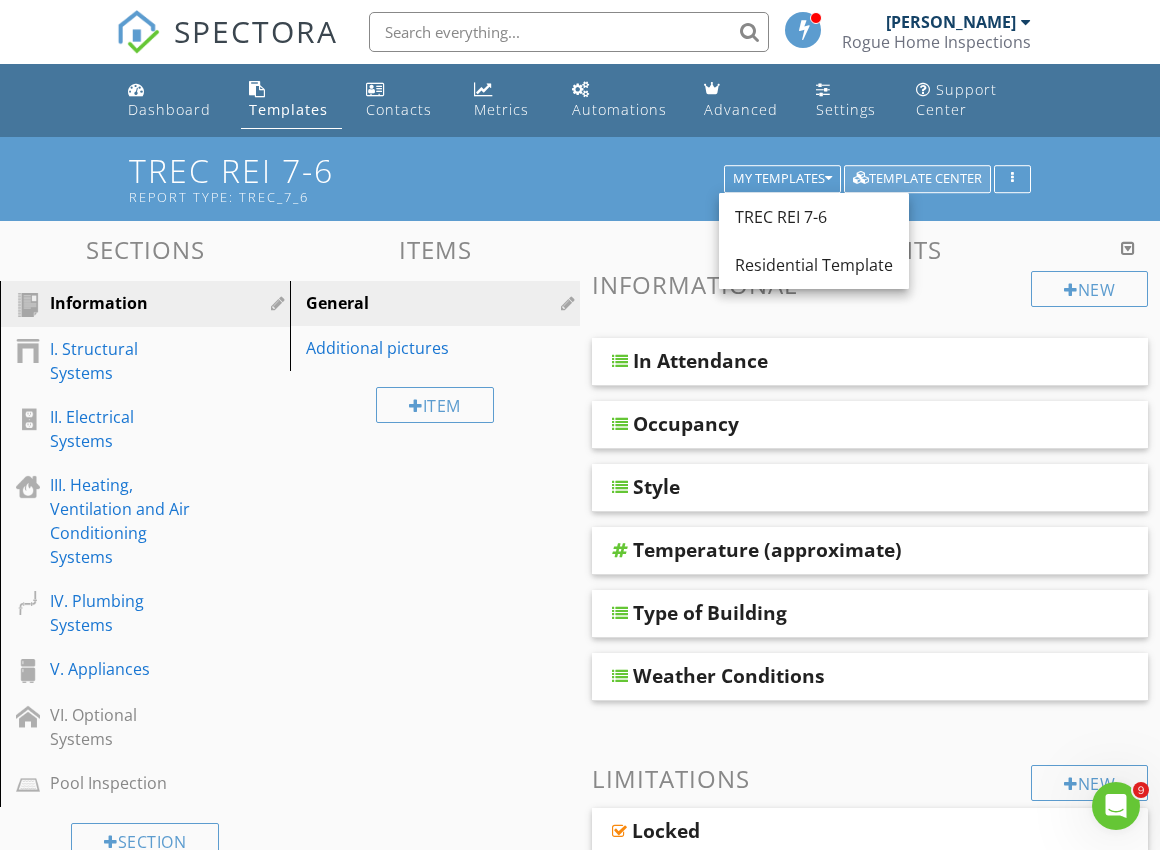 click on "Template Center" at bounding box center (917, 179) 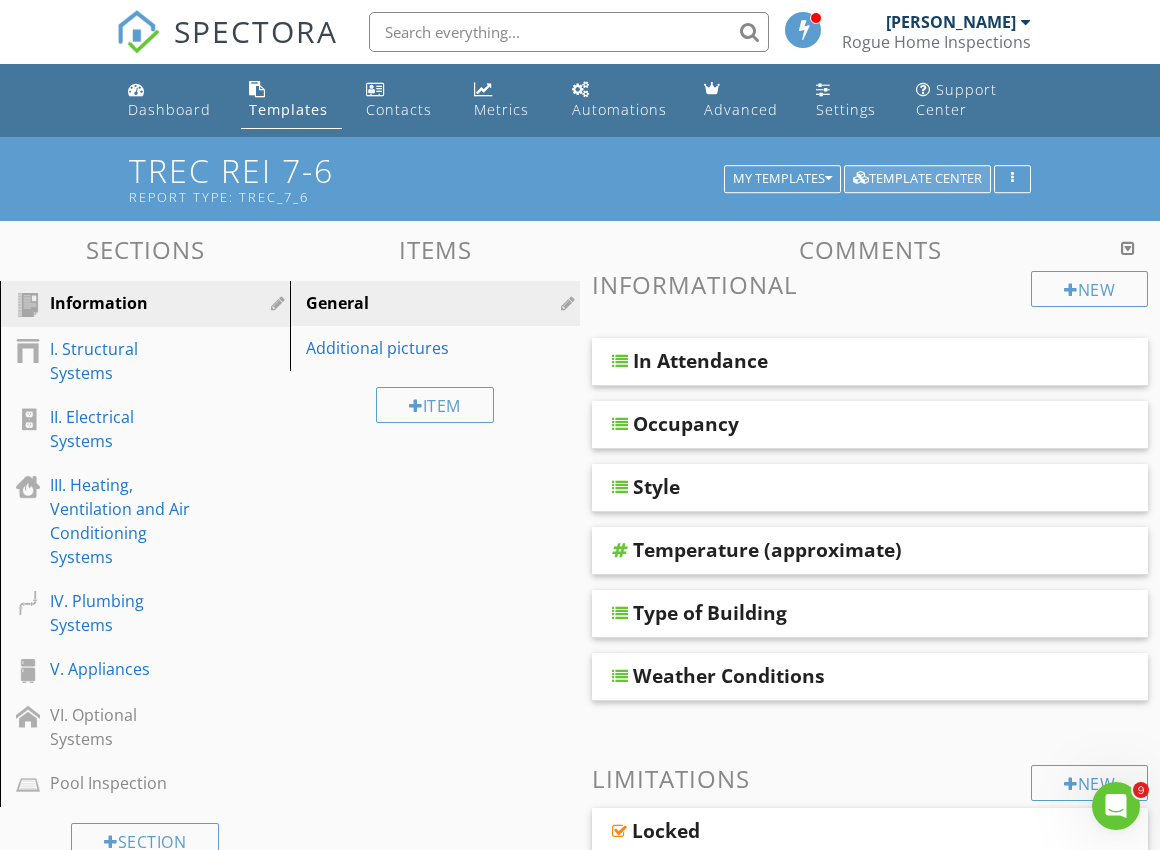 scroll, scrollTop: 3, scrollLeft: 0, axis: vertical 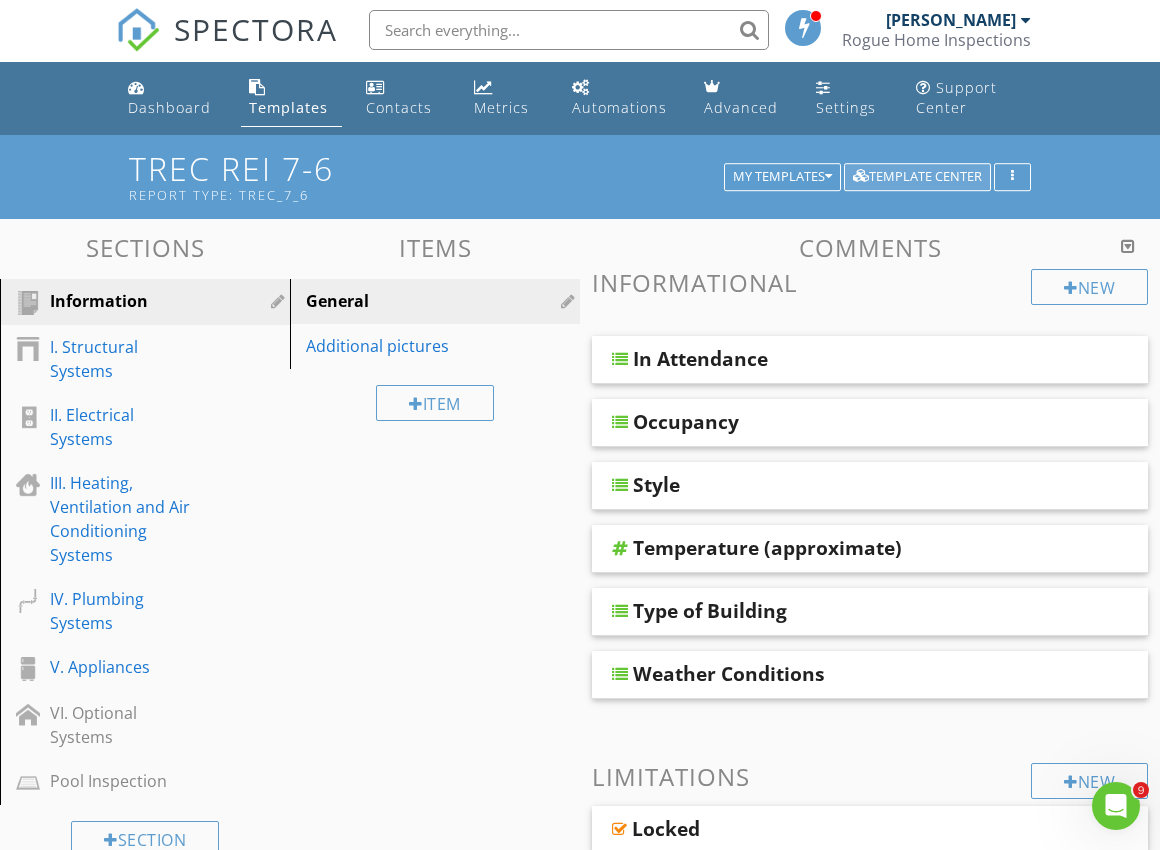click on "Template Center" at bounding box center (917, 177) 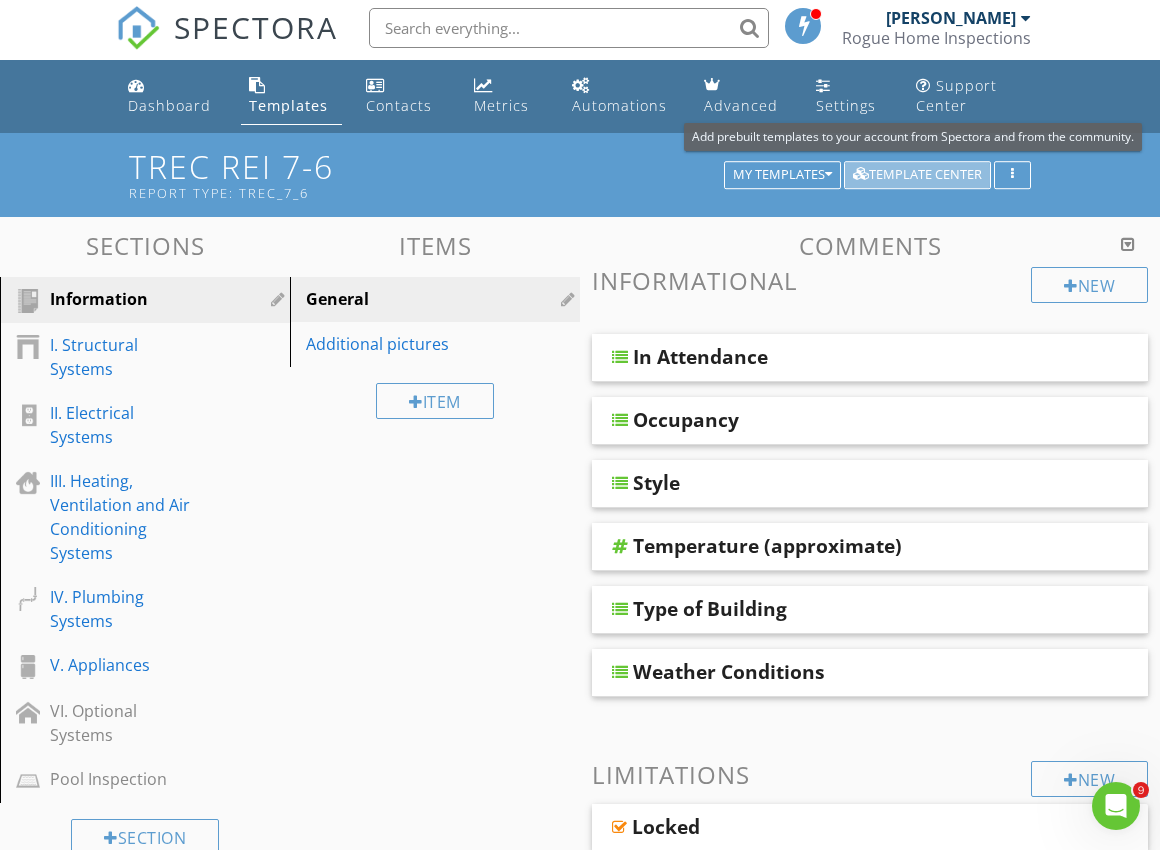 click on "Template Center" at bounding box center (917, 175) 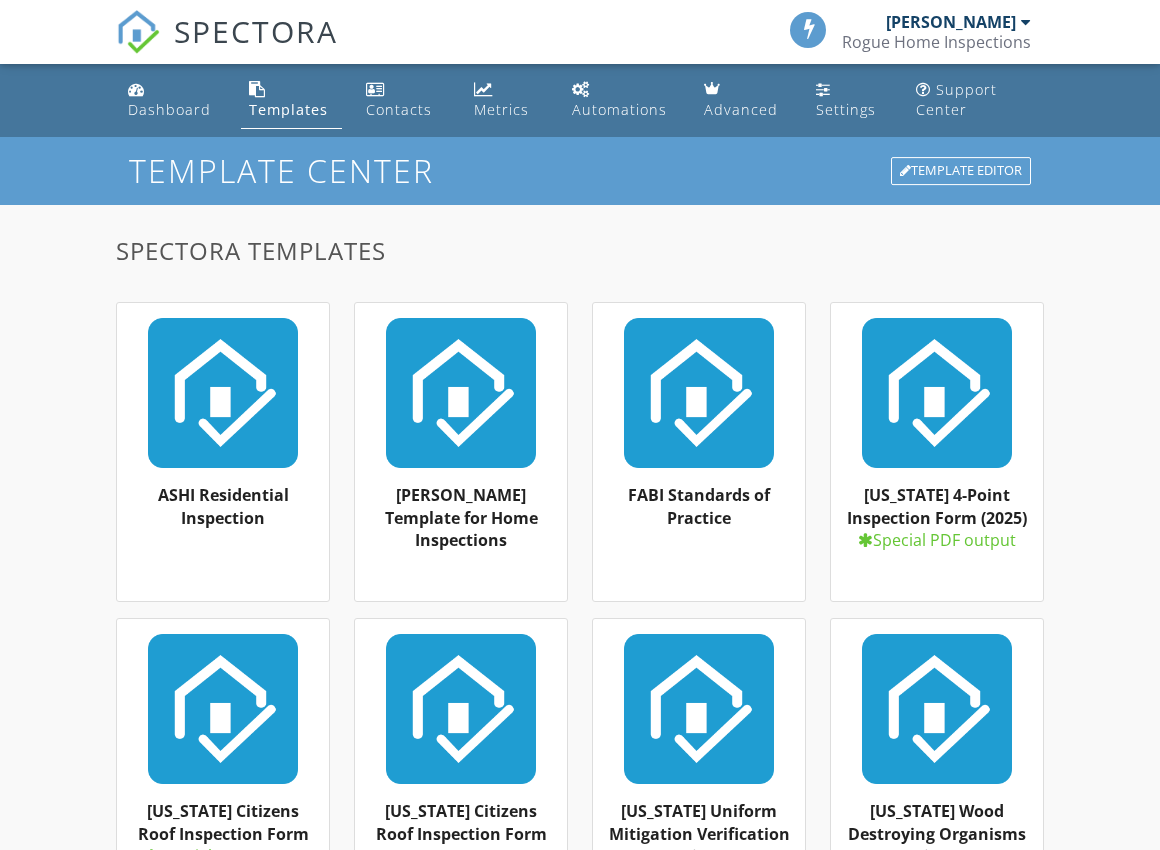 scroll, scrollTop: 0, scrollLeft: 0, axis: both 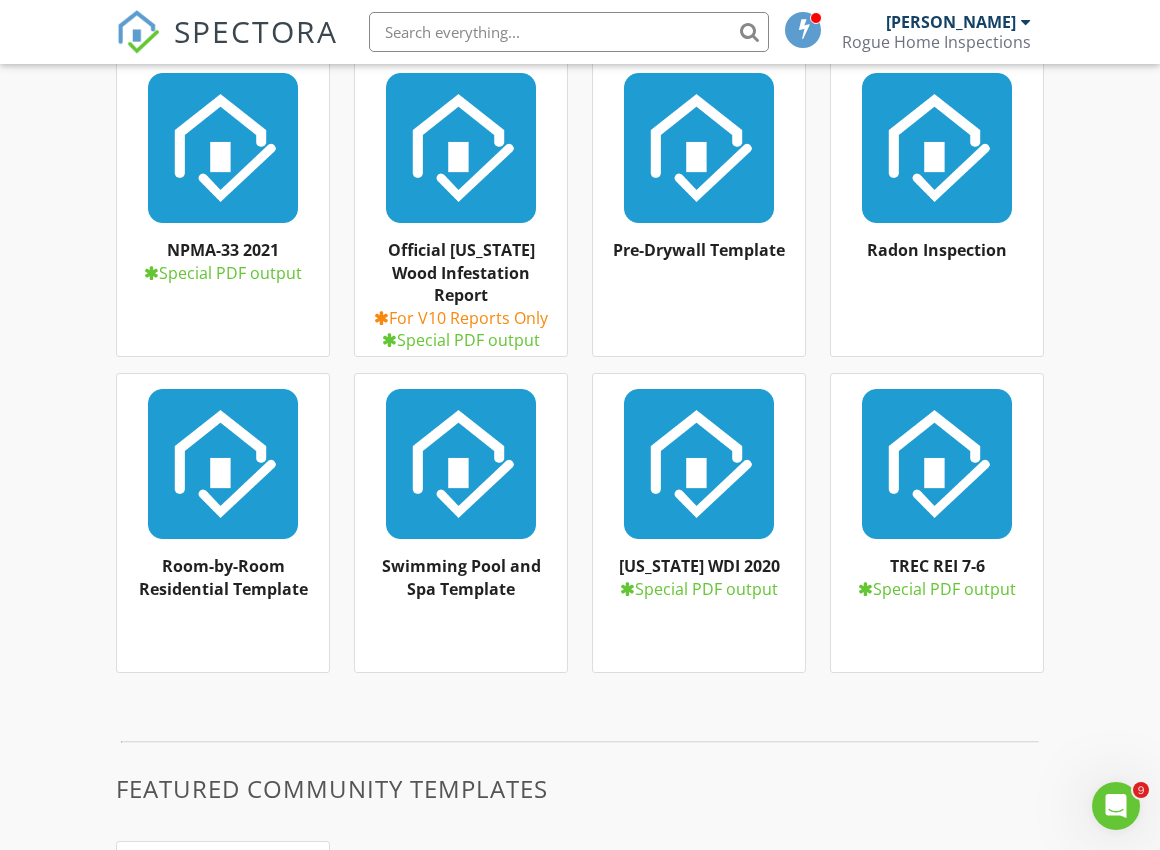 click on "Special PDF output" at bounding box center (937, 589) 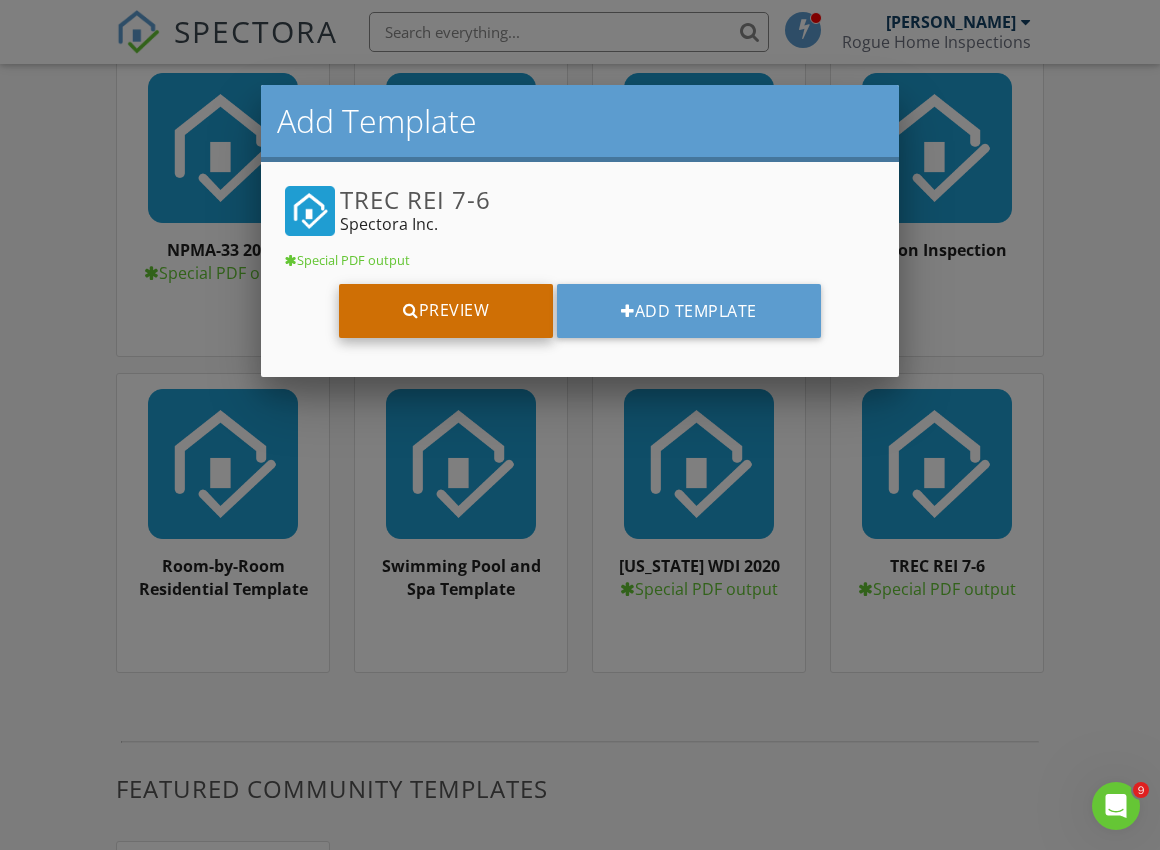 click on "Preview" at bounding box center [446, 311] 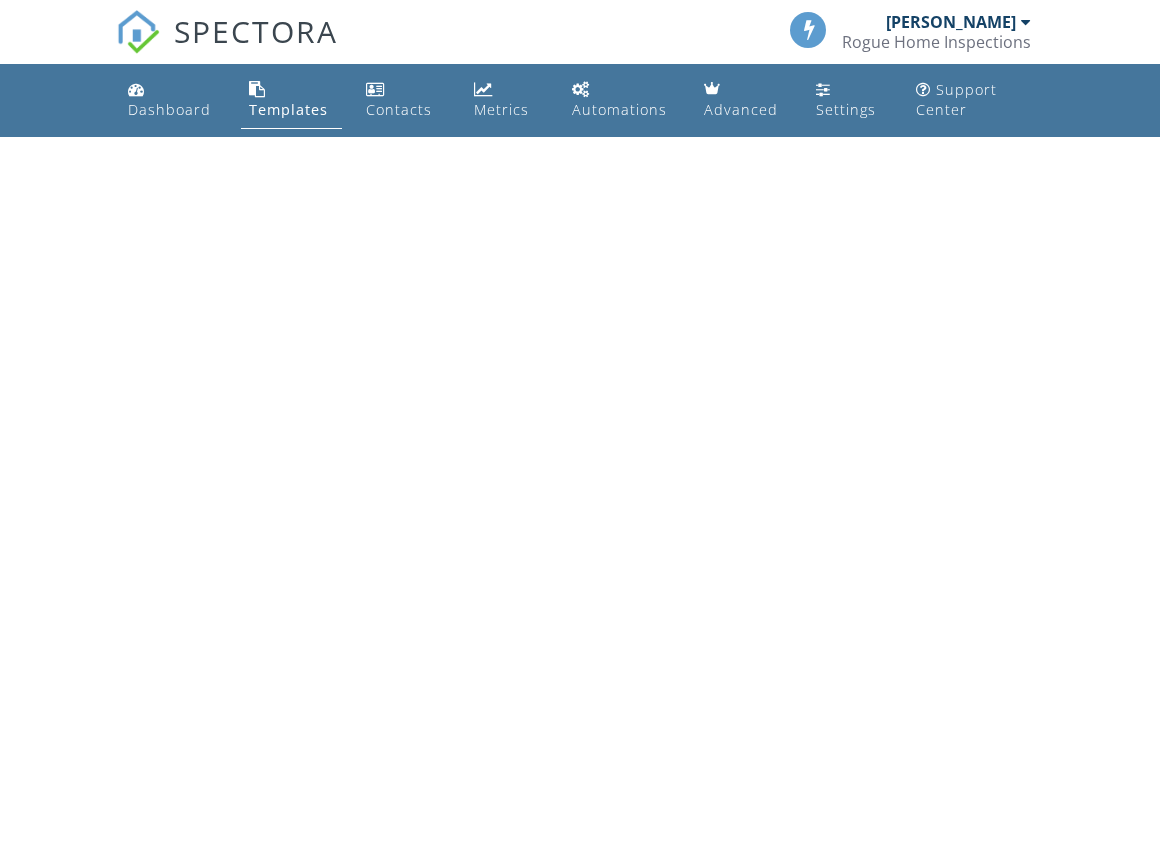 scroll, scrollTop: 0, scrollLeft: 0, axis: both 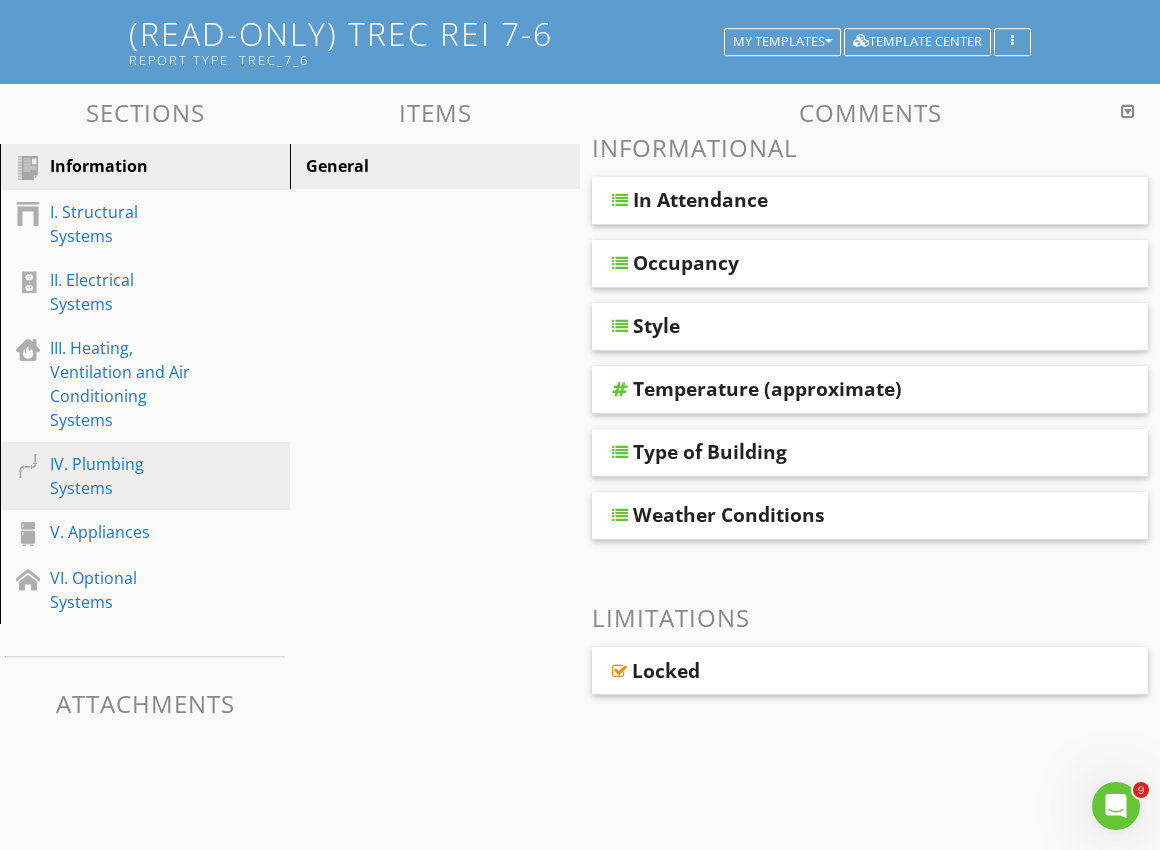 click on "IV. Plumbing Systems" at bounding box center [122, 476] 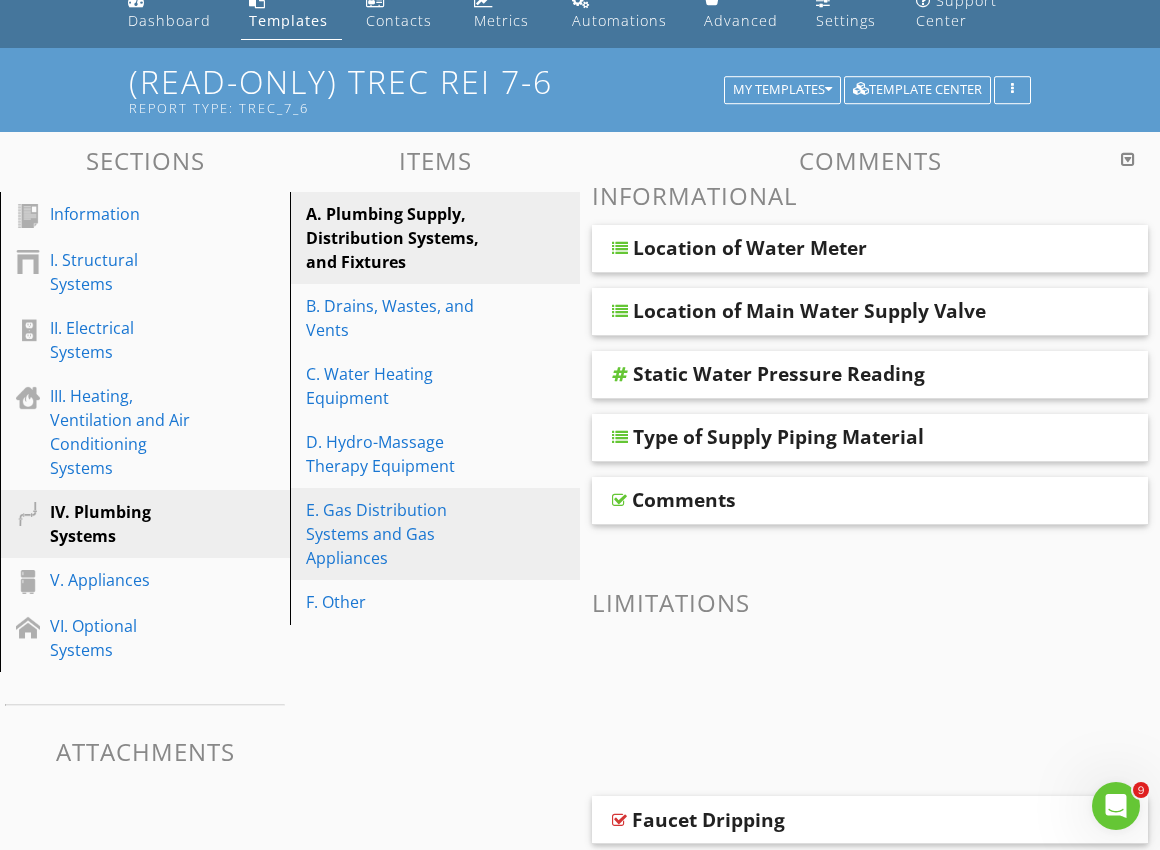 scroll, scrollTop: 0, scrollLeft: 0, axis: both 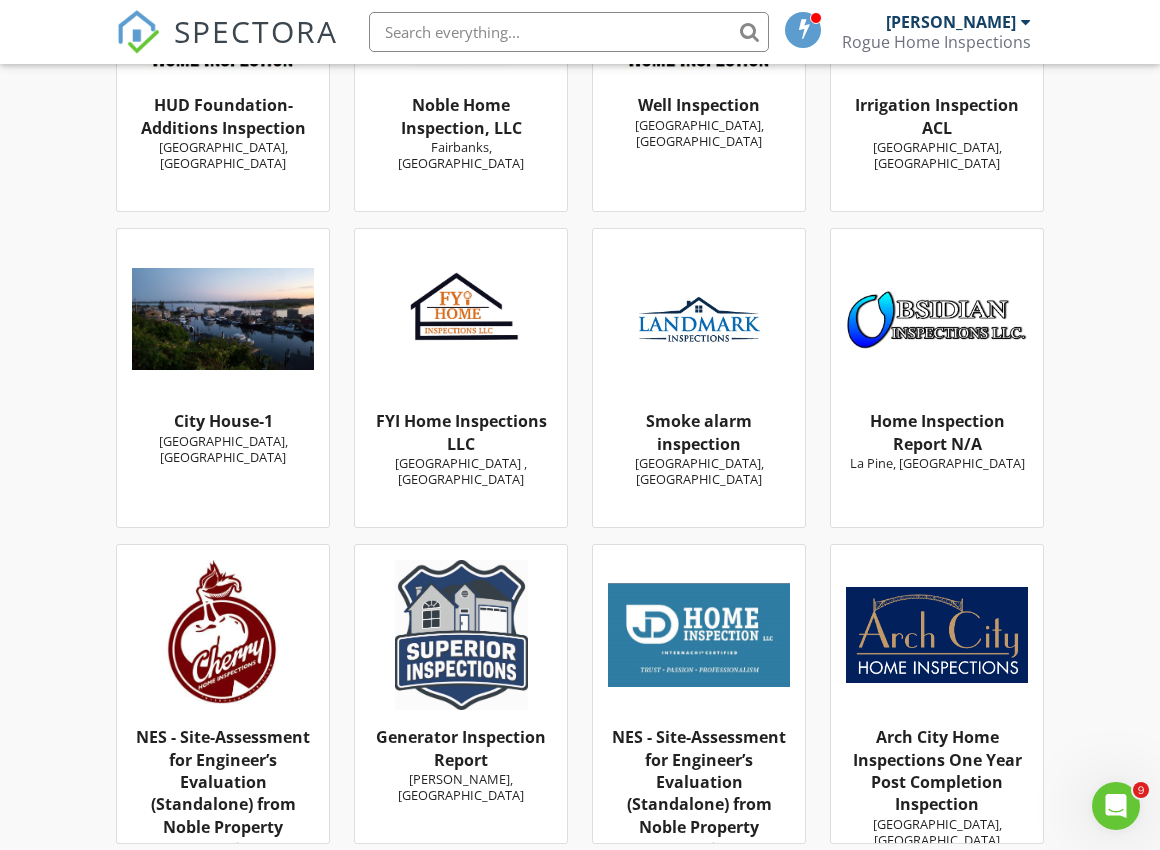 click on "FYI Home Inspections LLC
Porter , TX" at bounding box center [461, 378] 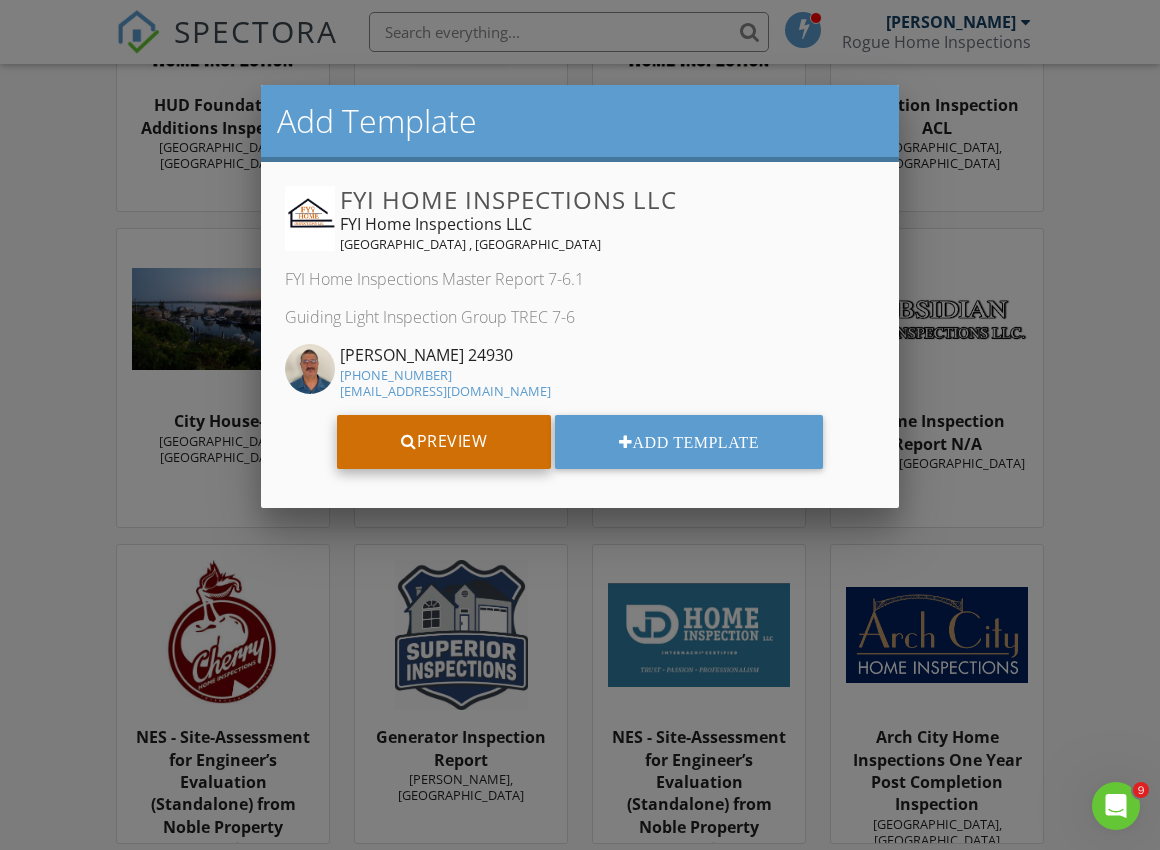 click on "Preview" at bounding box center (444, 442) 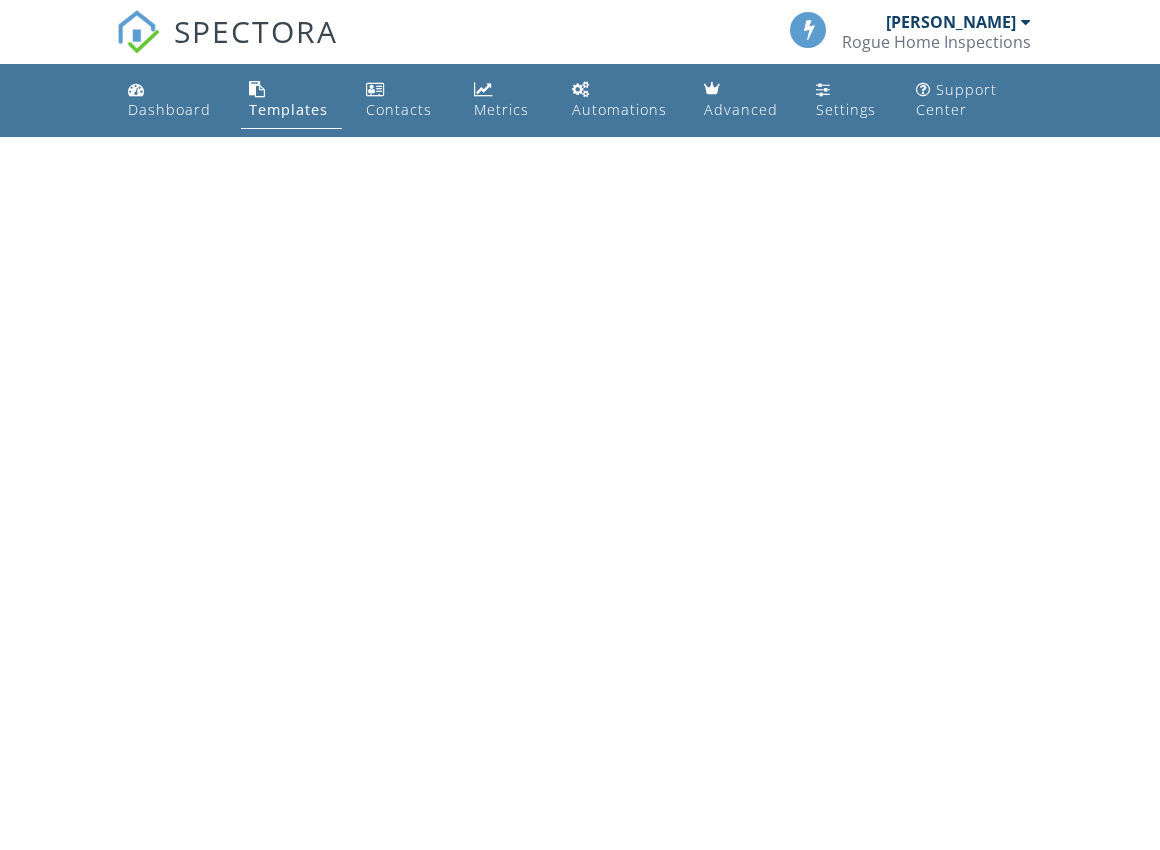 scroll, scrollTop: 0, scrollLeft: 0, axis: both 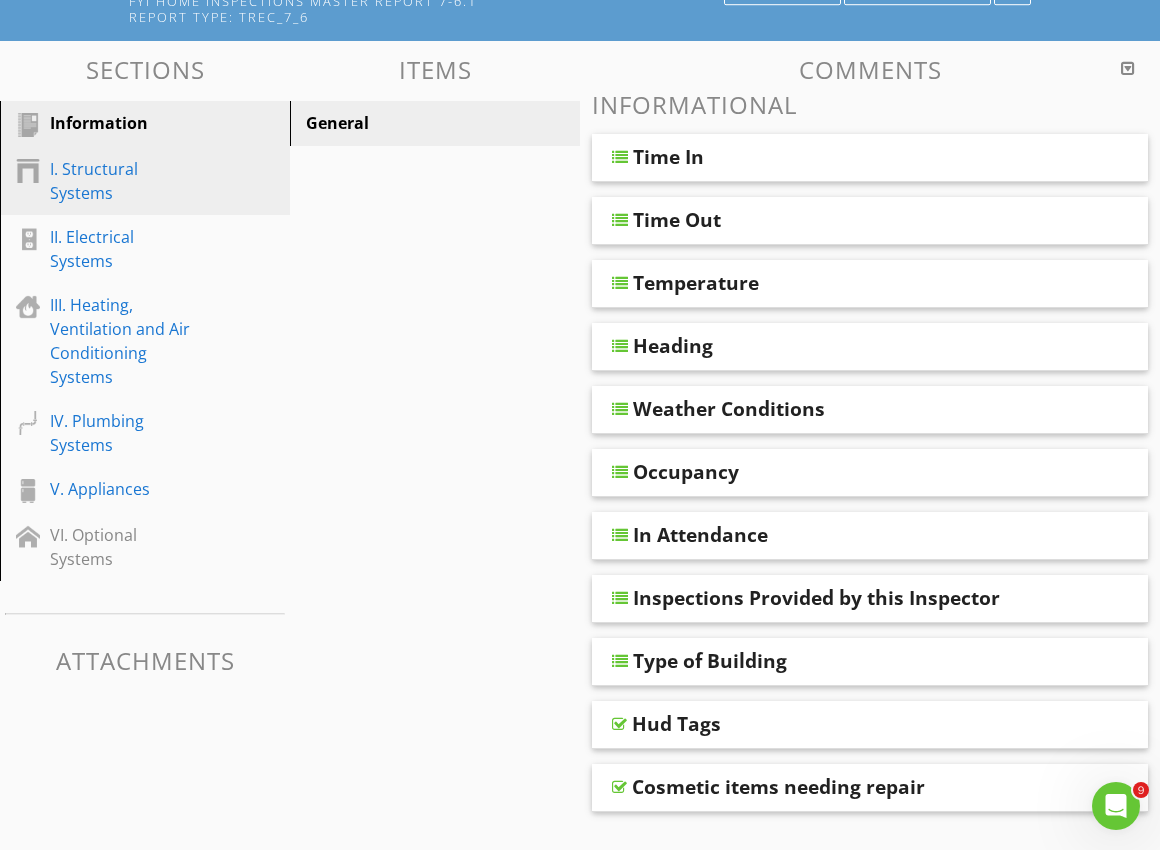 click on "I. Structural Systems" at bounding box center [122, 181] 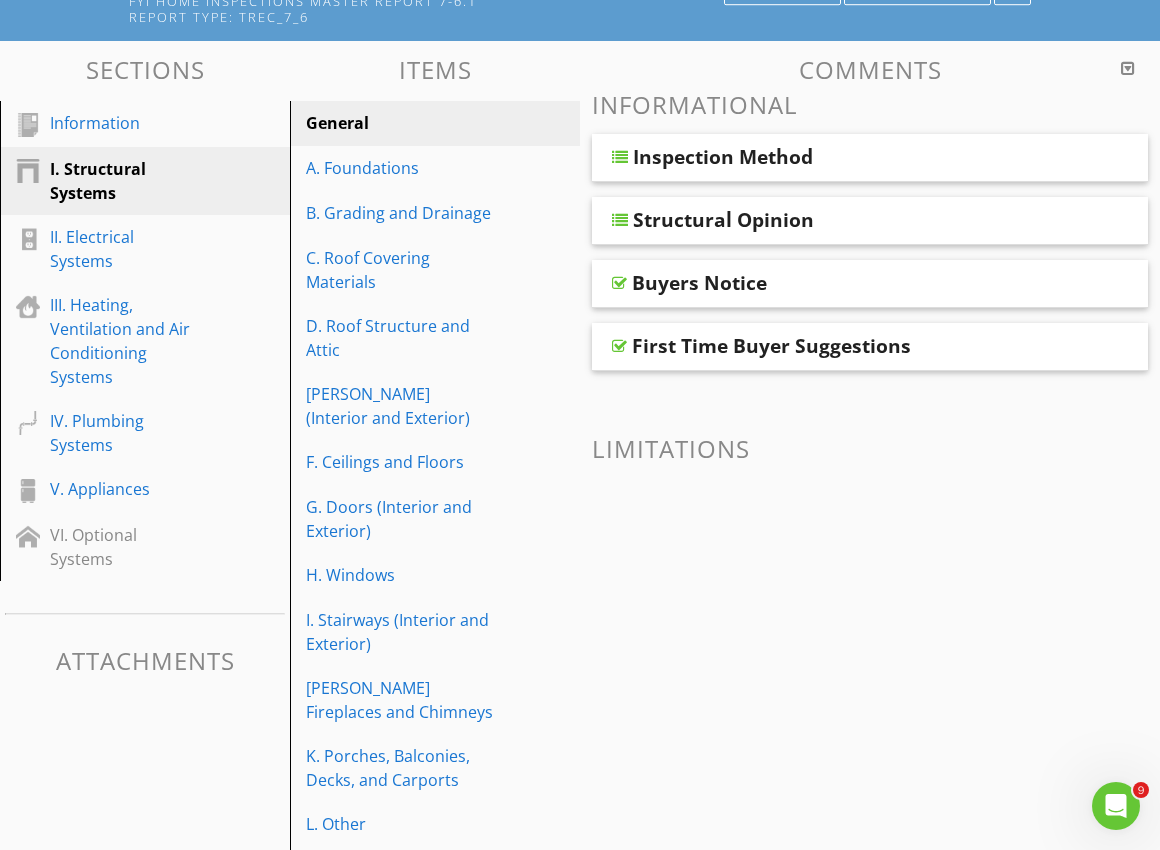 click on "Inspection Method" at bounding box center [723, 157] 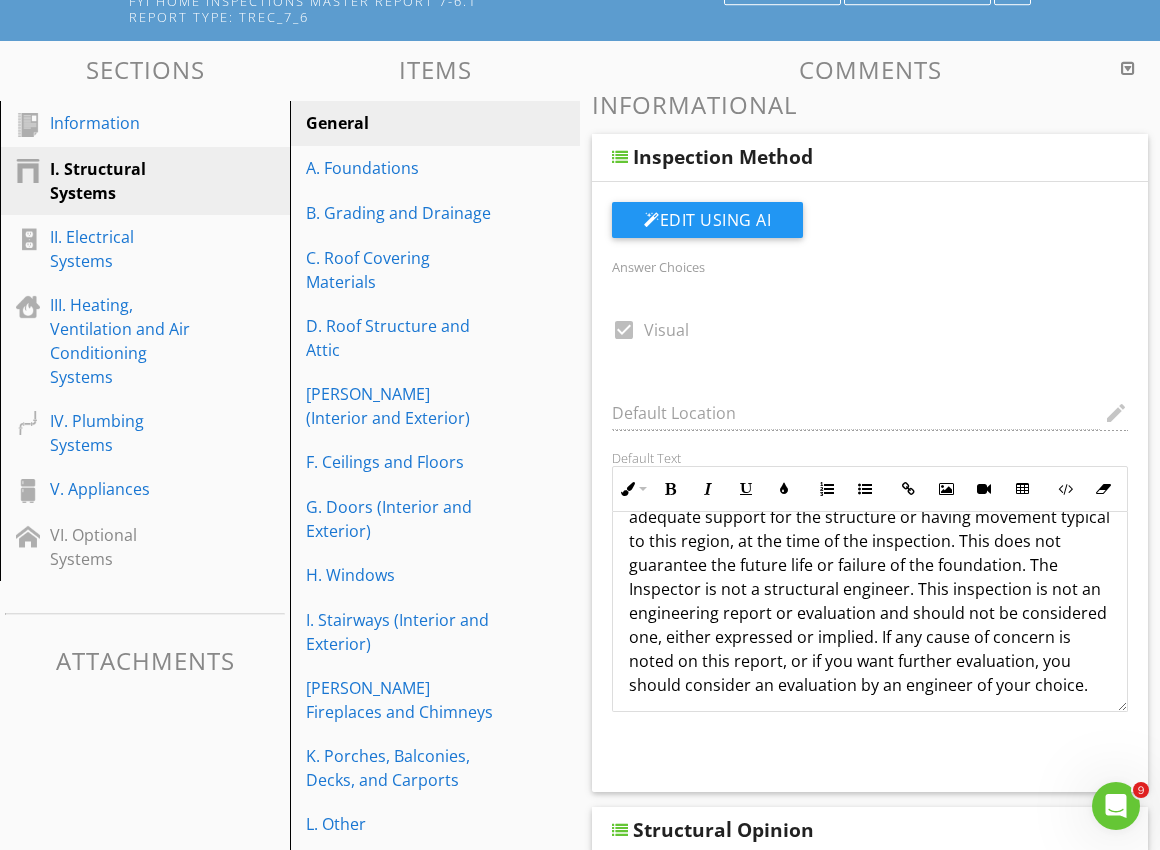 scroll, scrollTop: 329, scrollLeft: 0, axis: vertical 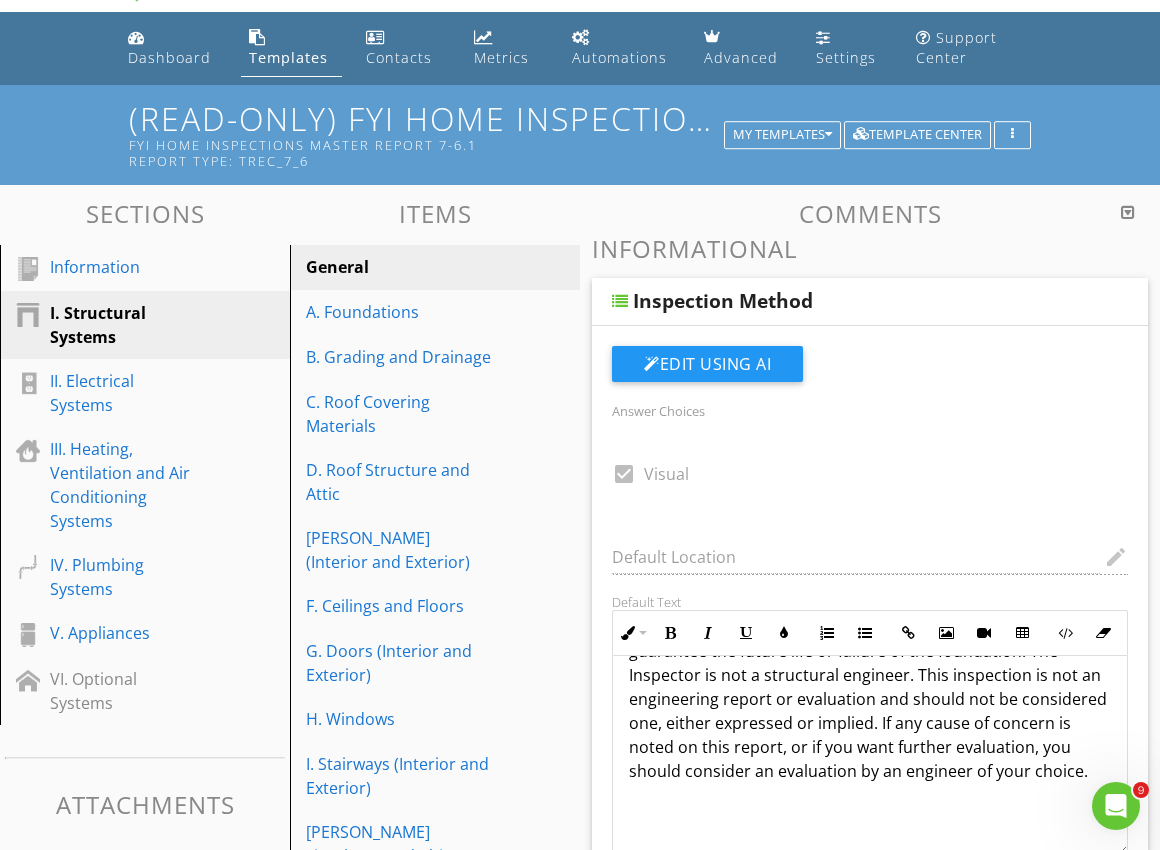 click at bounding box center (620, 301) 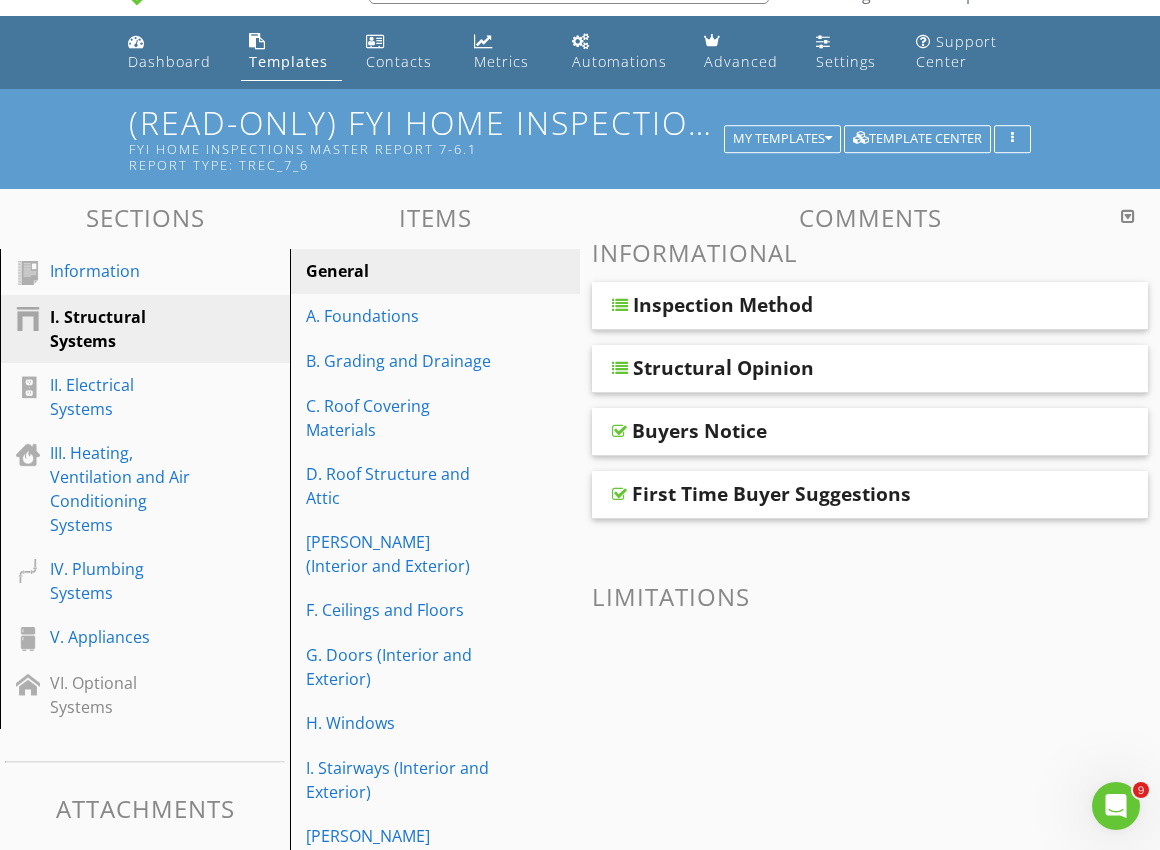click on "First Time Buyer Suggestions" at bounding box center (771, 494) 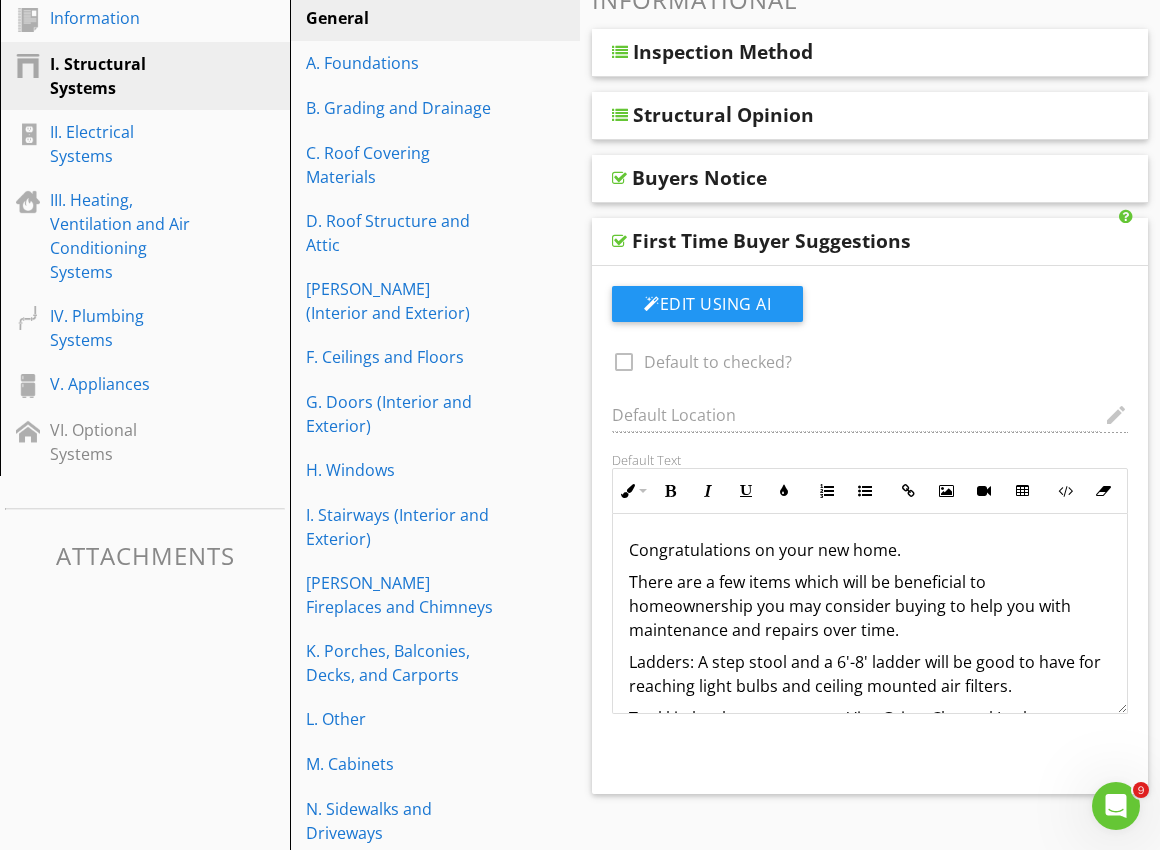 scroll, scrollTop: 311, scrollLeft: 0, axis: vertical 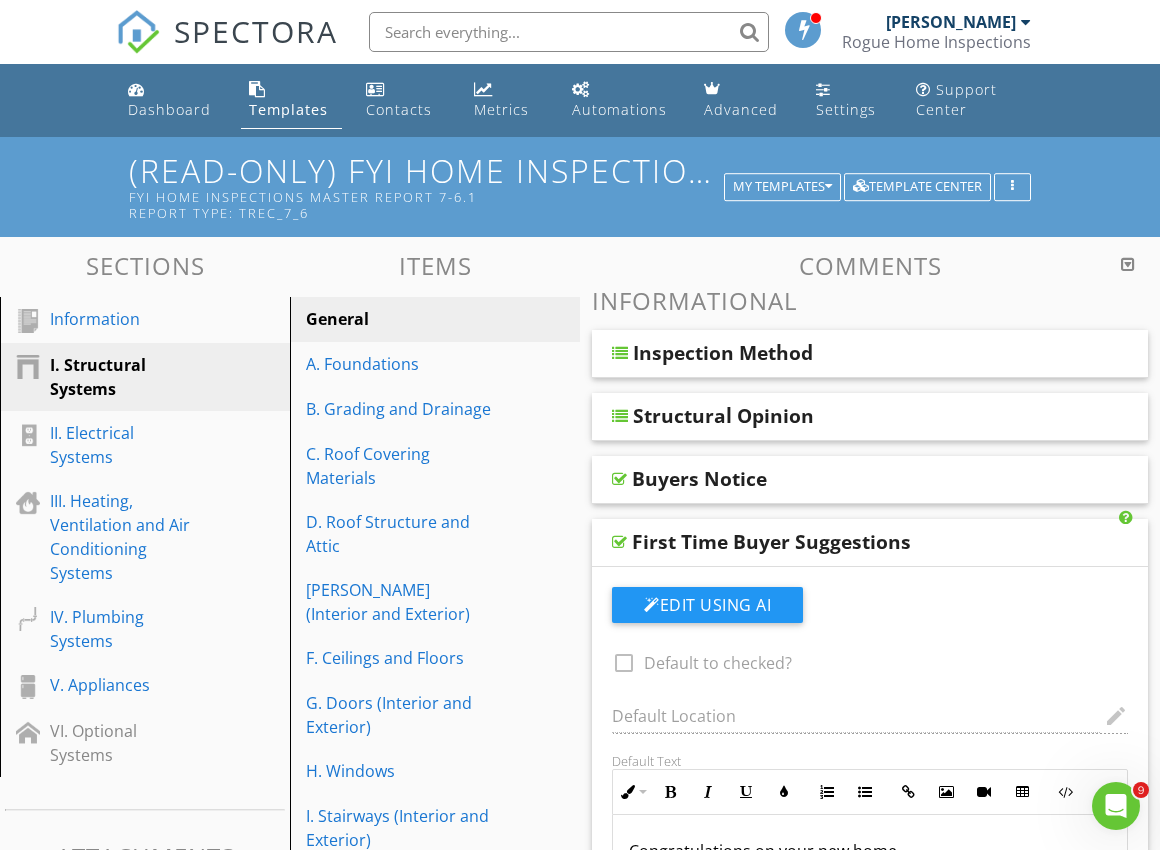 click on "First Time Buyer Suggestions" at bounding box center [771, 542] 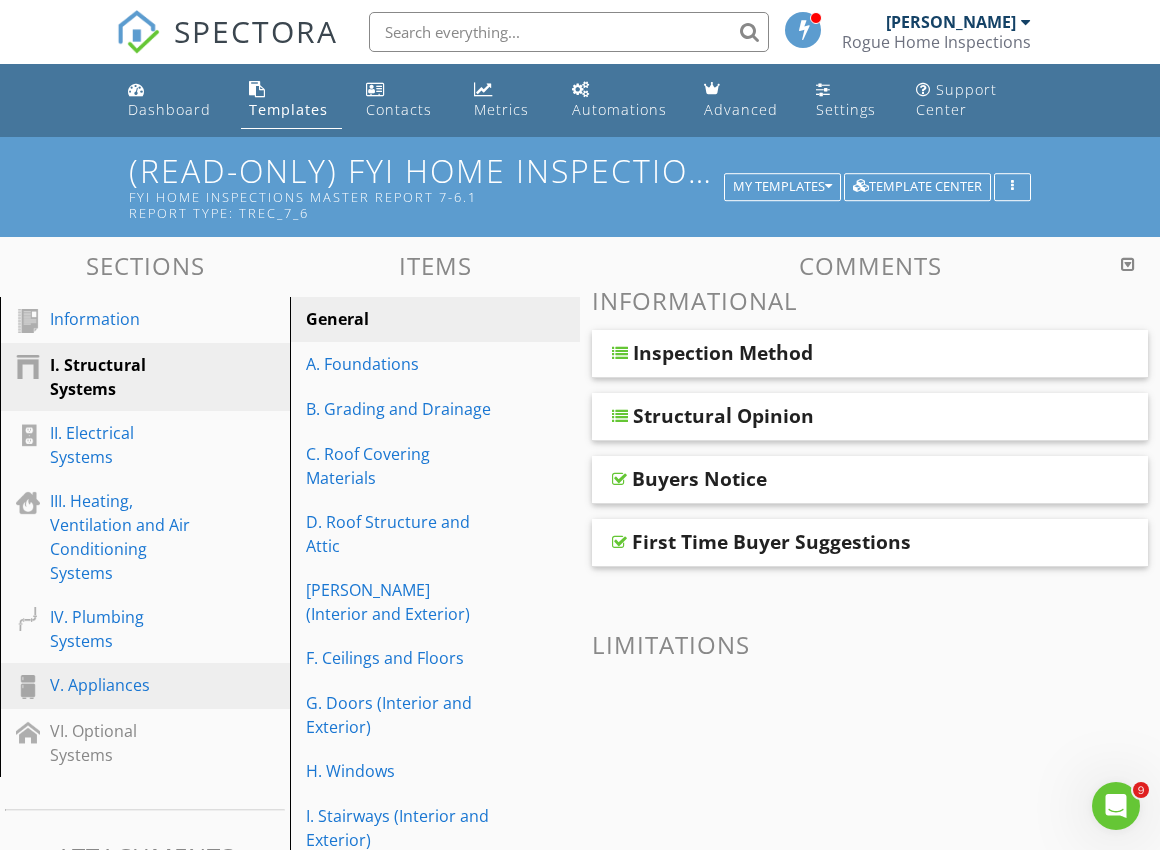 click on "V. Appliances" at bounding box center (122, 685) 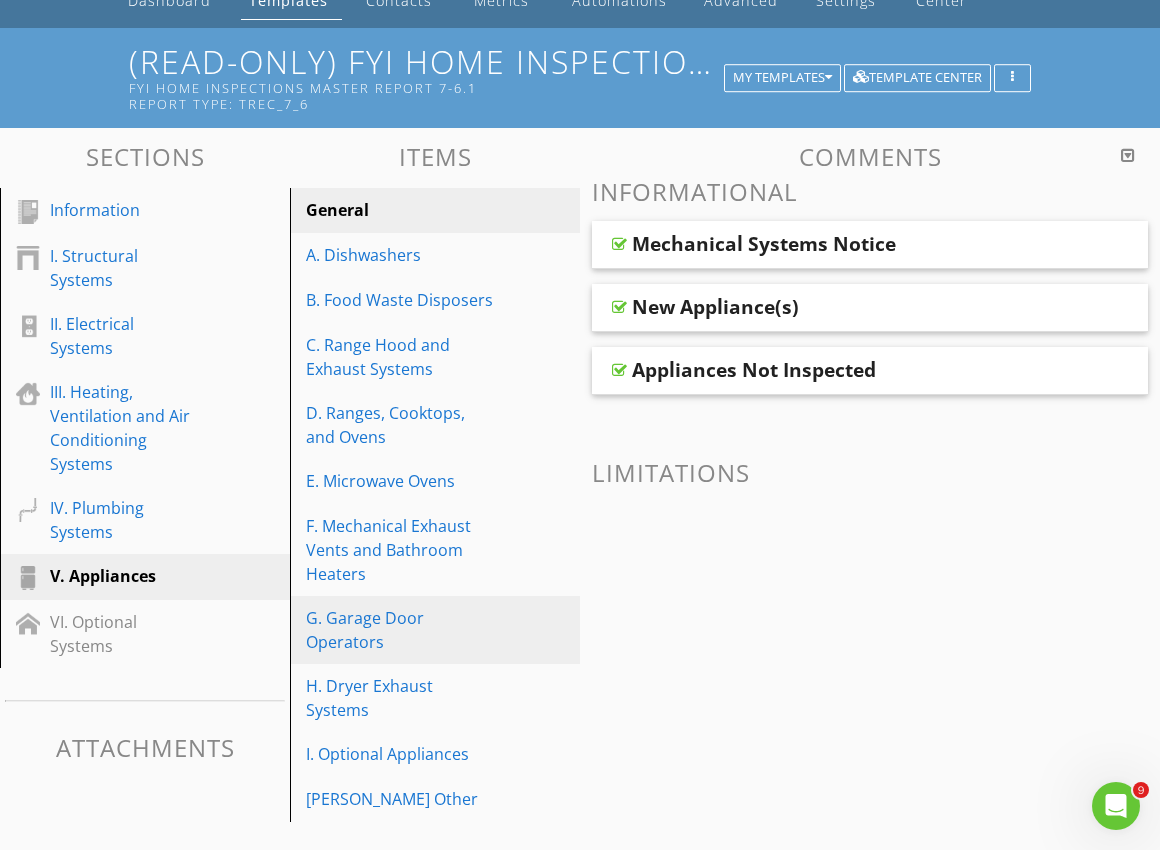 scroll, scrollTop: 137, scrollLeft: 0, axis: vertical 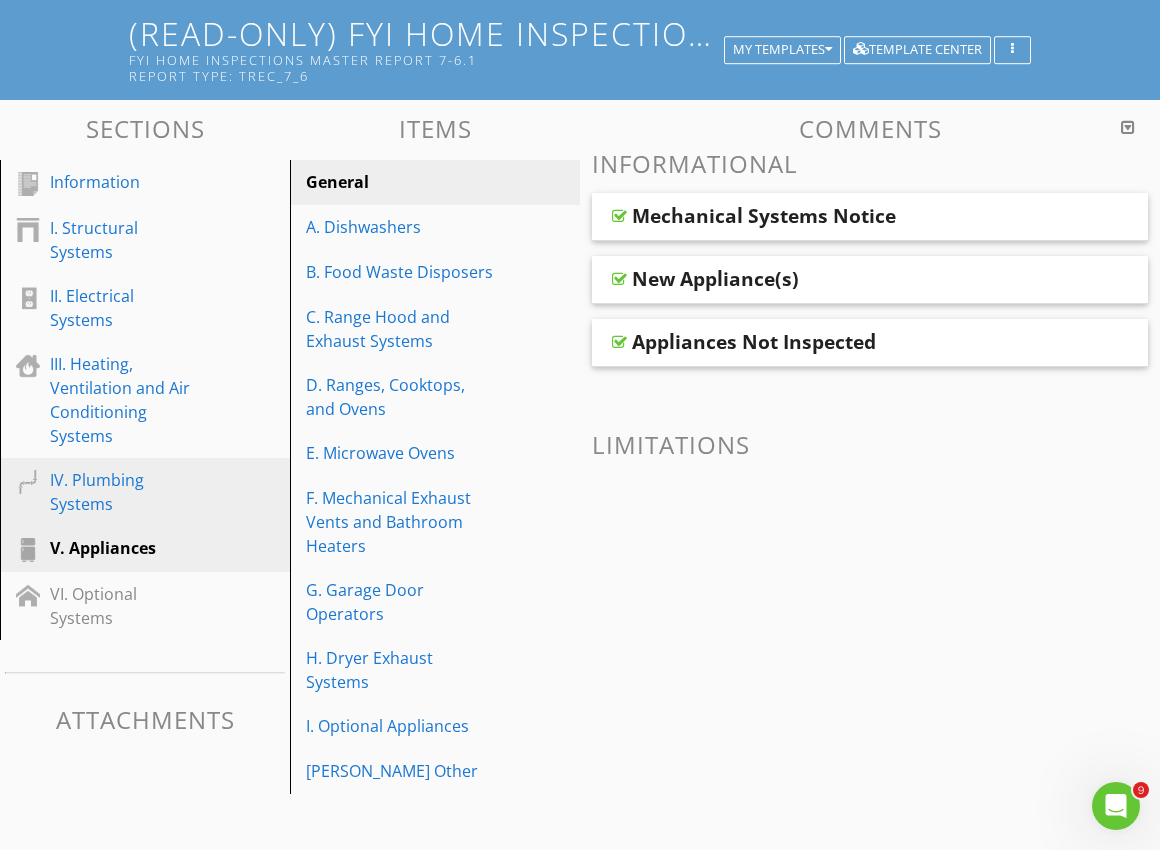 click on "IV. Plumbing Systems" at bounding box center (122, 492) 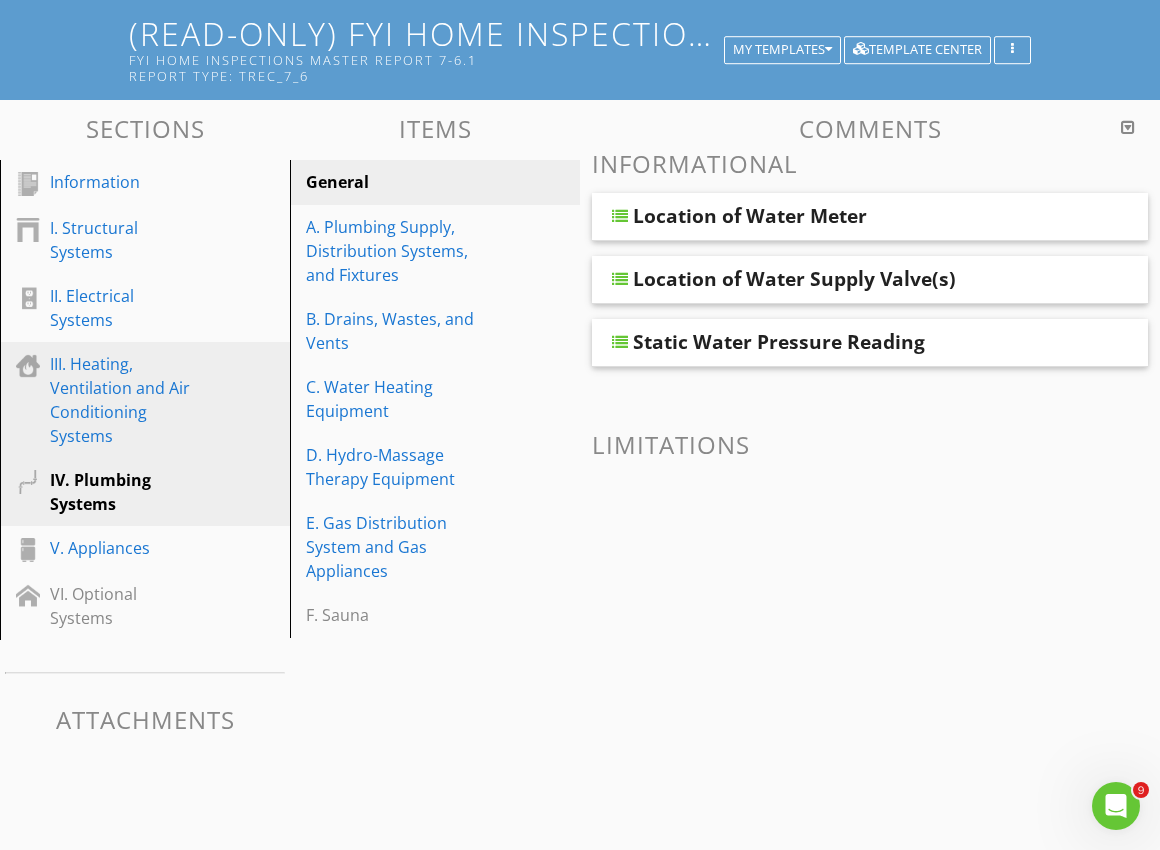 click on "III. Heating, Ventilation and Air Conditioning Systems" at bounding box center [160, 400] 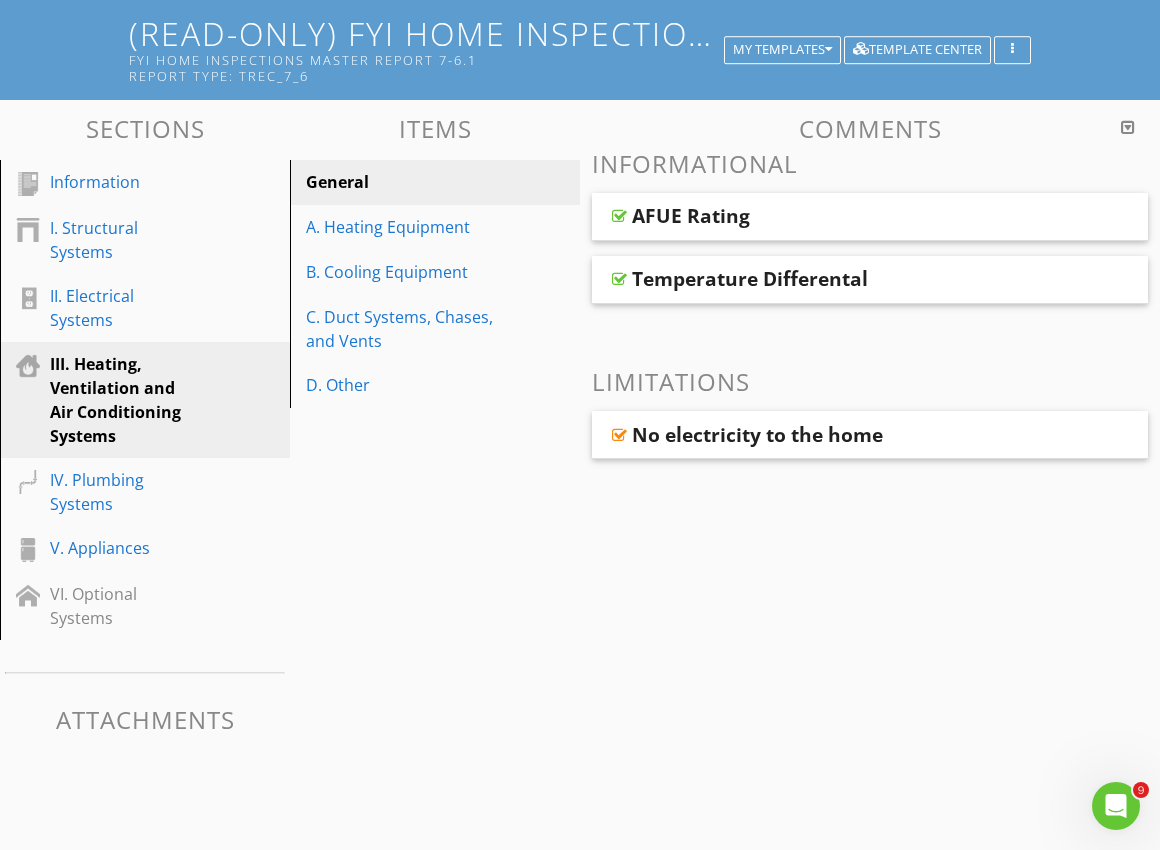 click on "AFUE Rating" at bounding box center [691, 216] 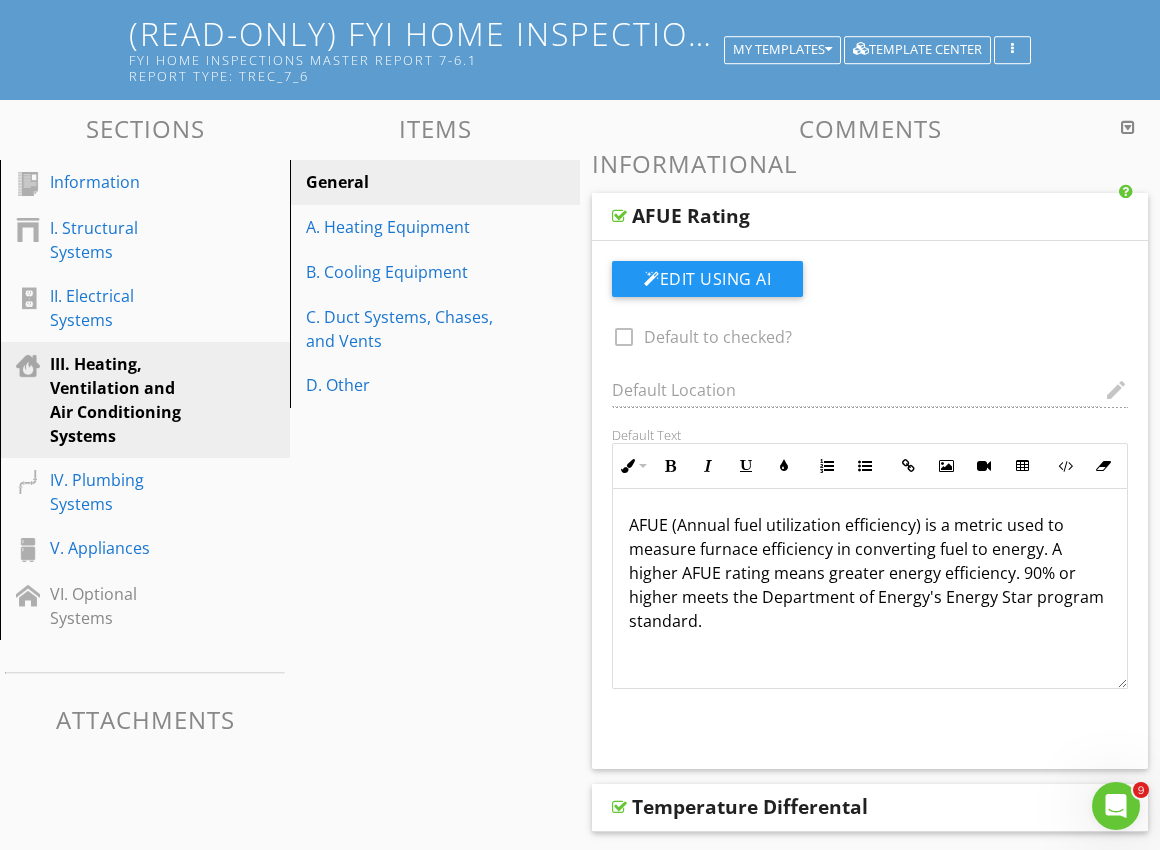 click on "AFUE Rating" at bounding box center (691, 216) 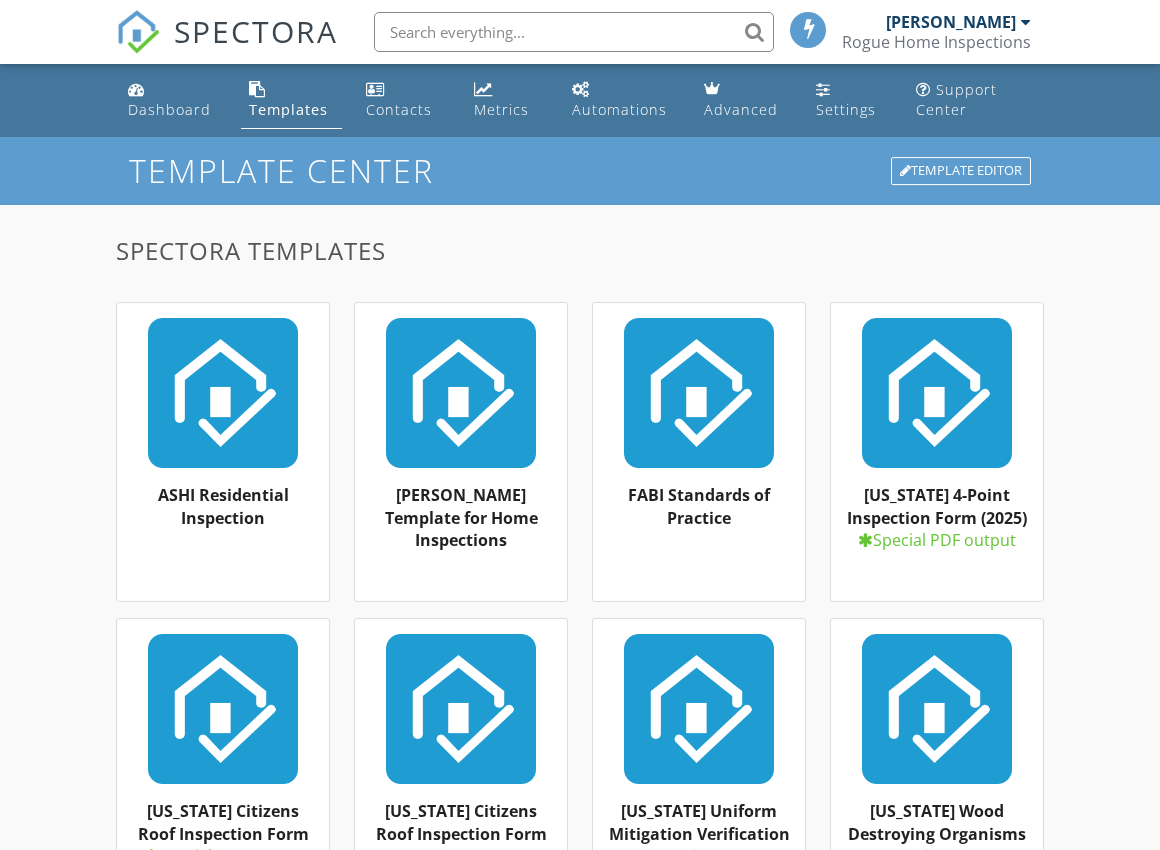 scroll, scrollTop: 5750, scrollLeft: 0, axis: vertical 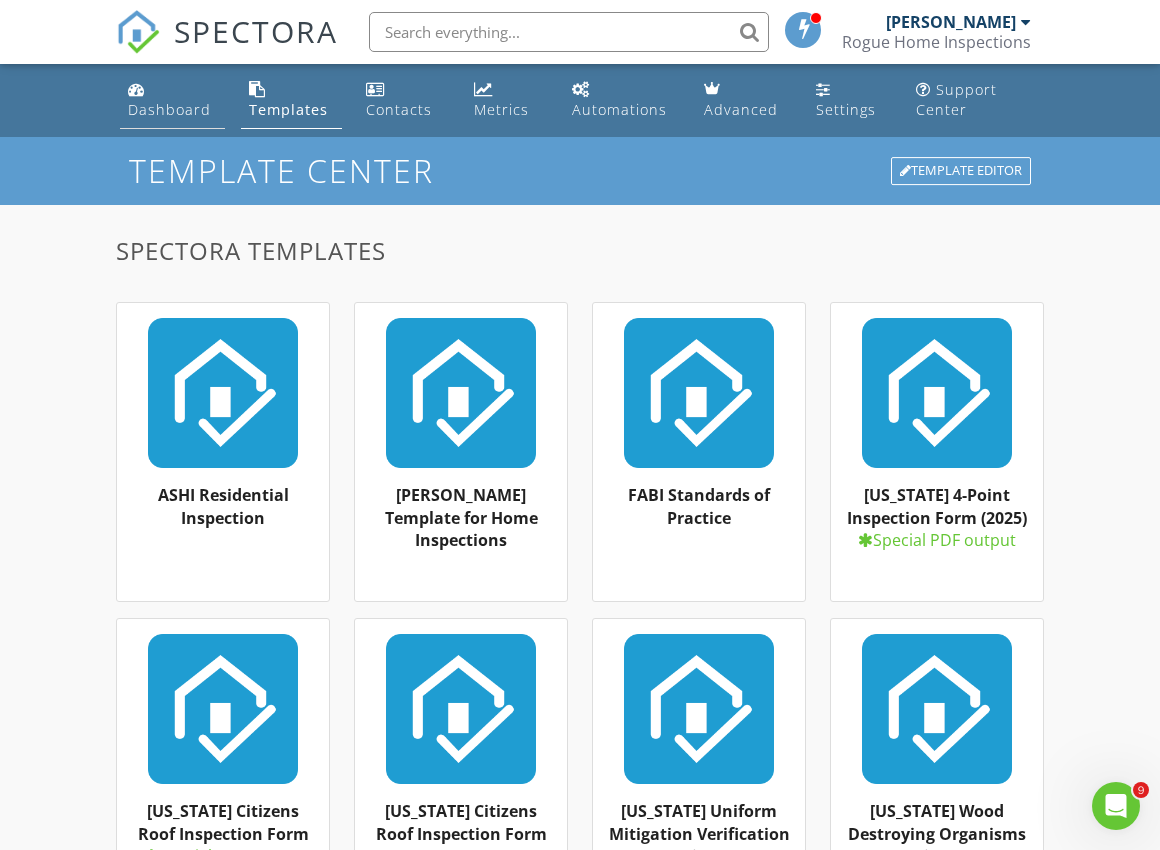 click on "Dashboard" at bounding box center (172, 100) 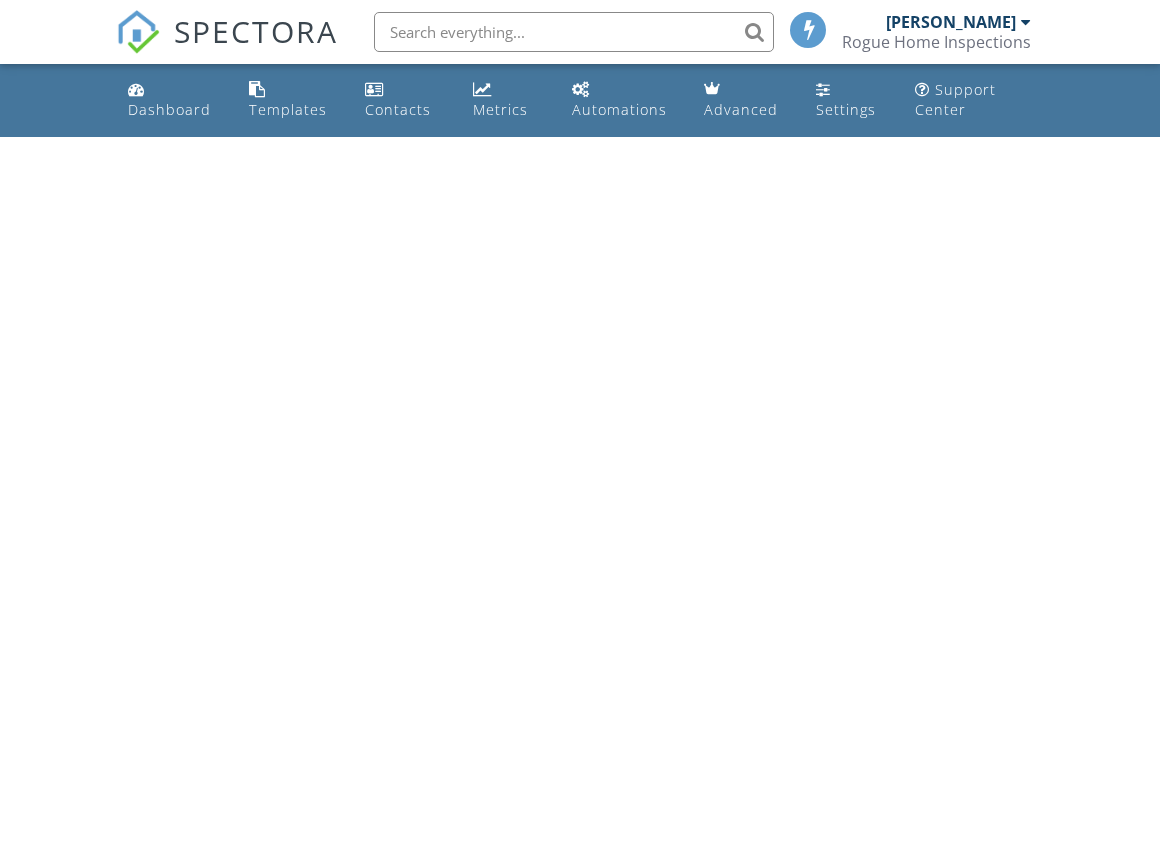 scroll, scrollTop: 0, scrollLeft: 0, axis: both 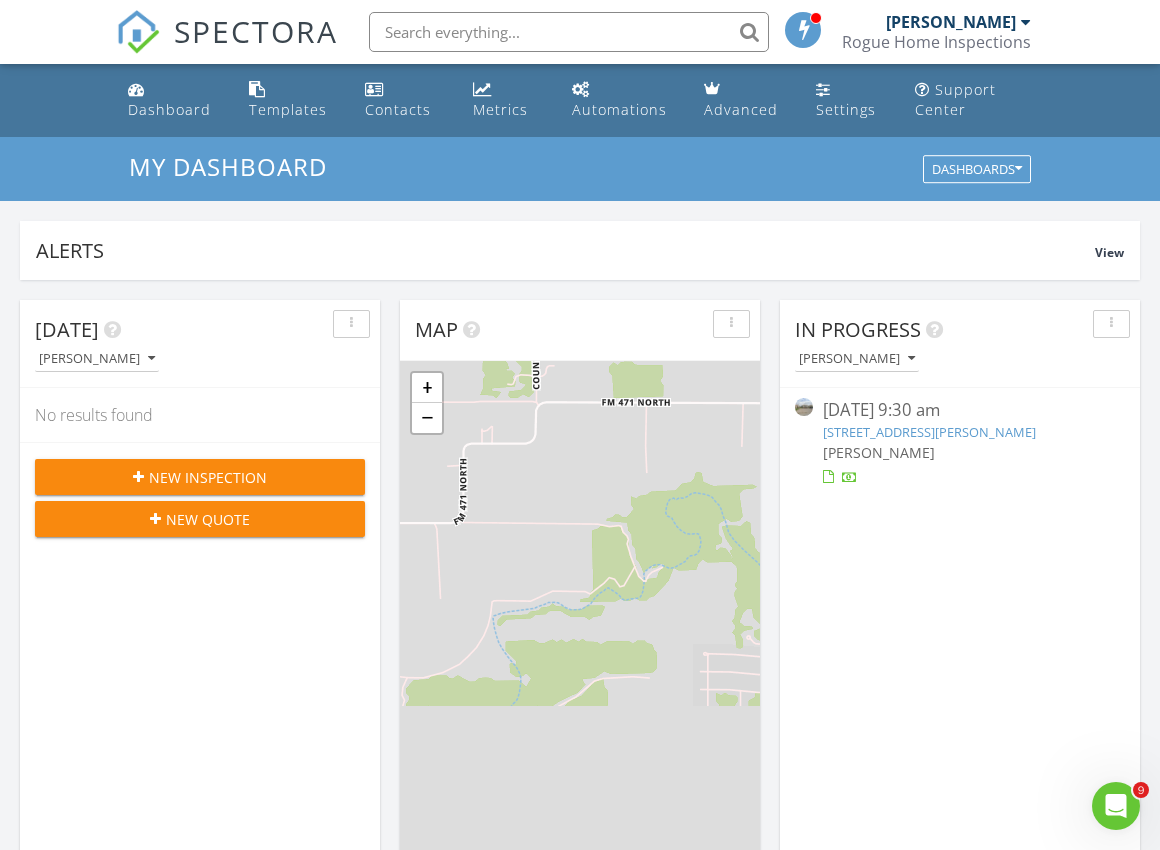 click on "[STREET_ADDRESS][PERSON_NAME]" at bounding box center [929, 432] 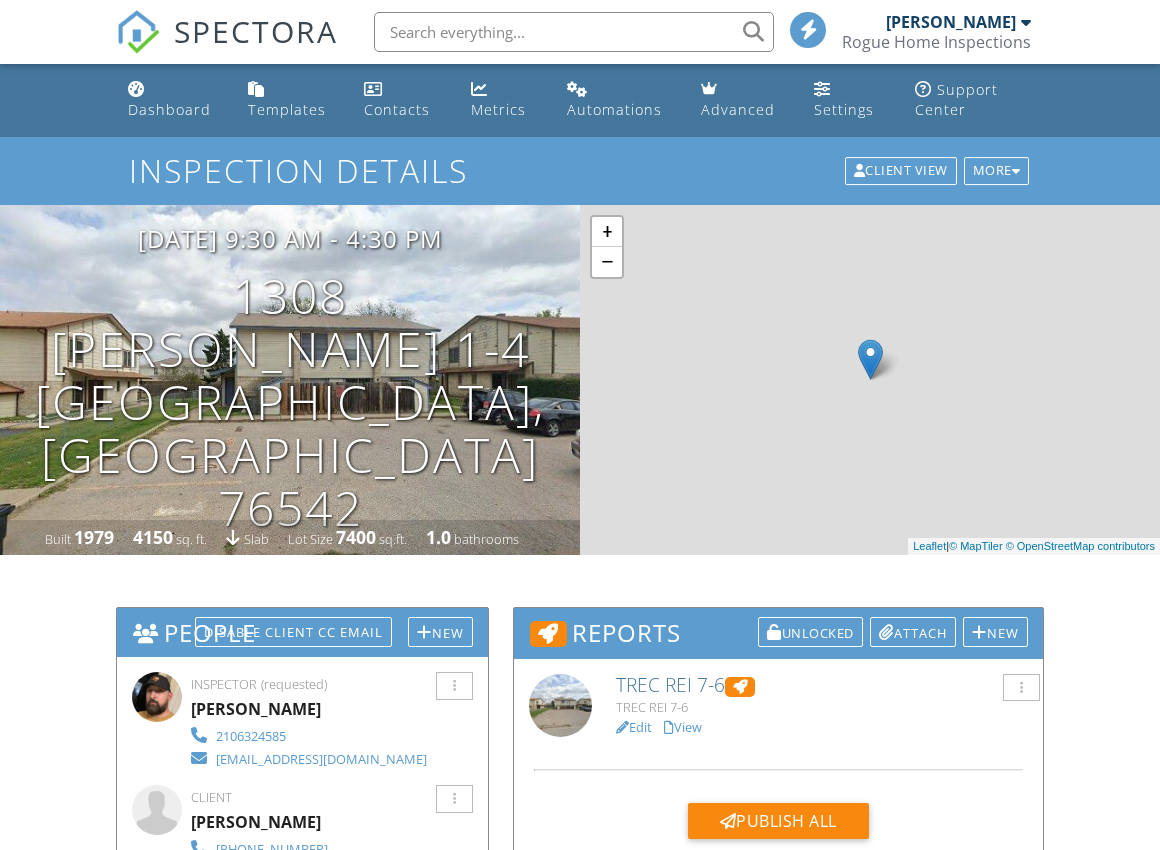 scroll, scrollTop: 0, scrollLeft: 0, axis: both 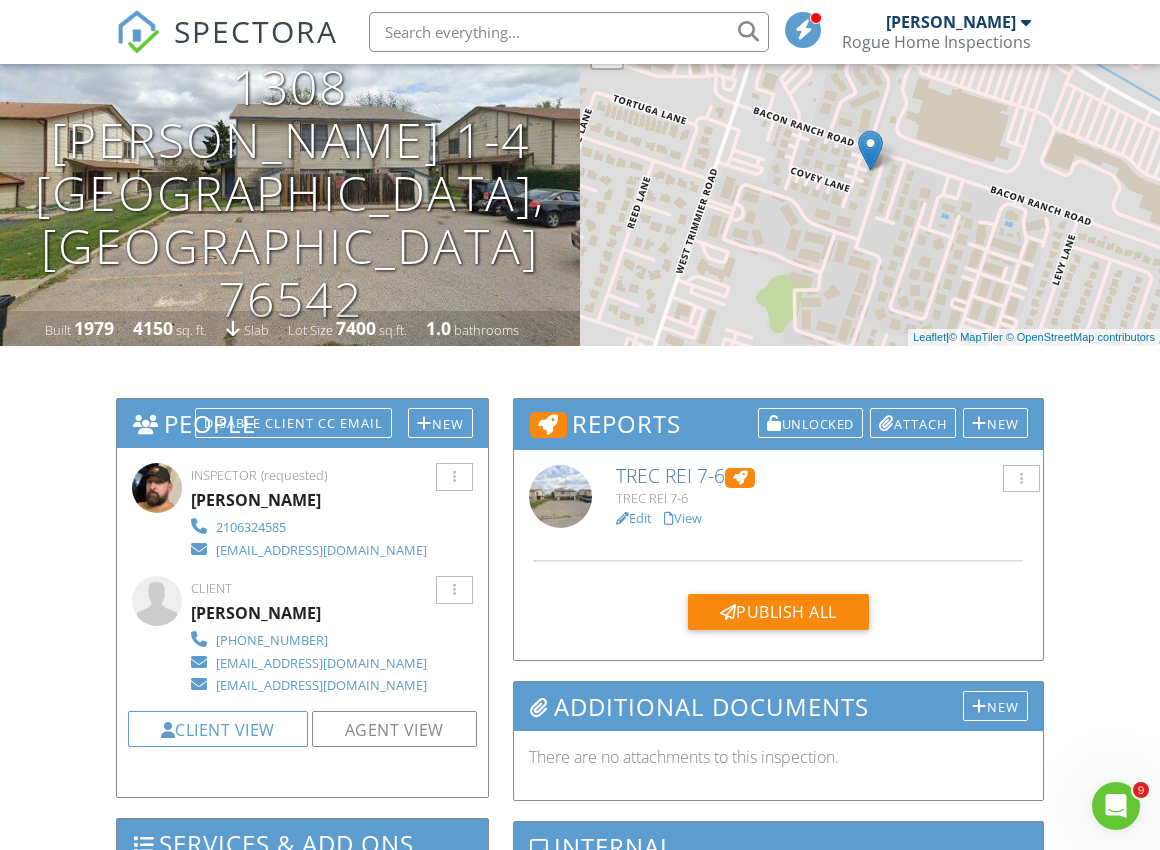 click on "TREC REI 7-6" at bounding box center [822, 476] 